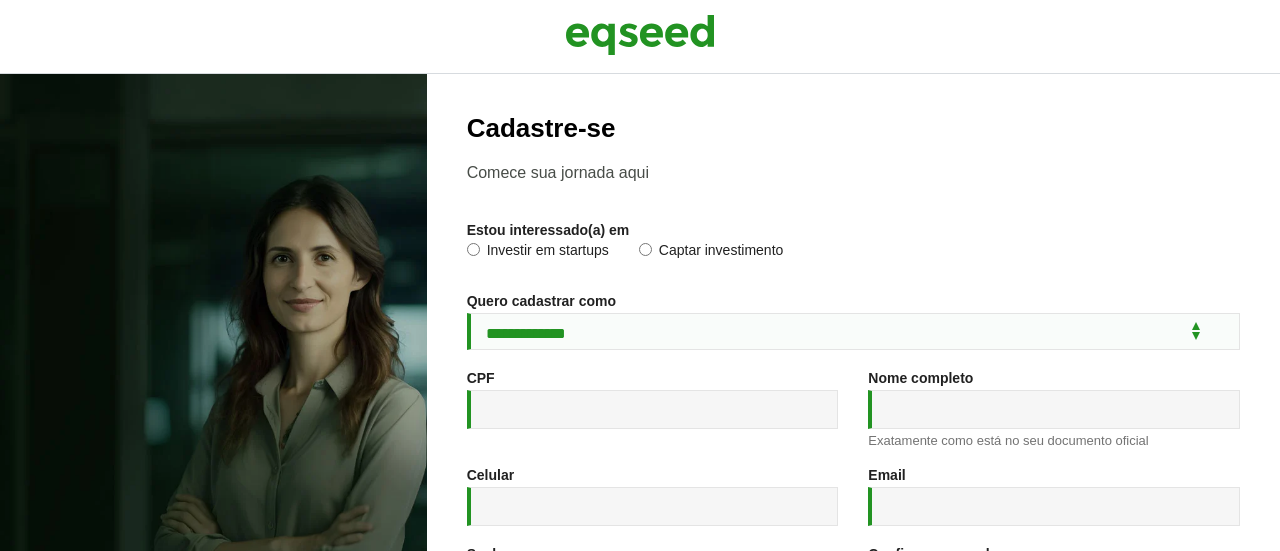 scroll, scrollTop: 0, scrollLeft: 0, axis: both 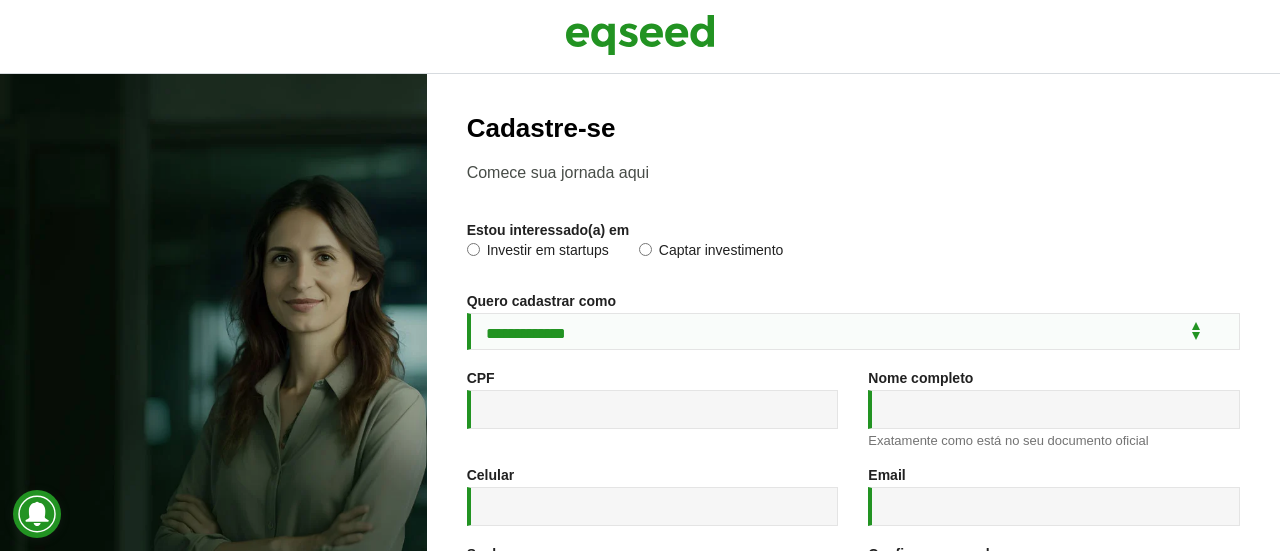 click on "**********" at bounding box center [853, 312] 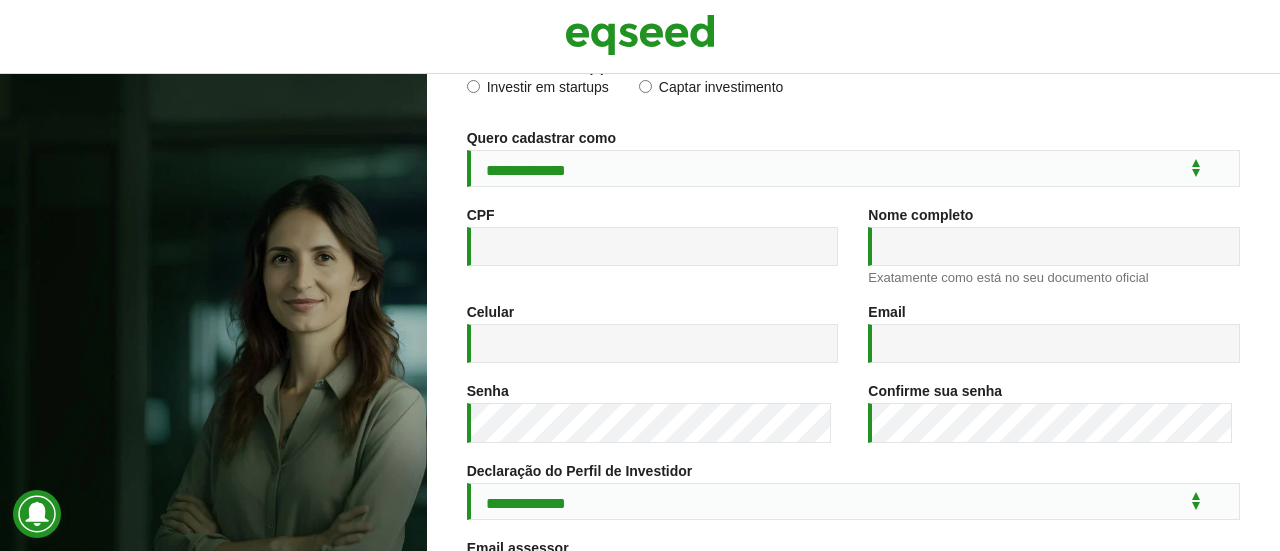 scroll, scrollTop: 162, scrollLeft: 0, axis: vertical 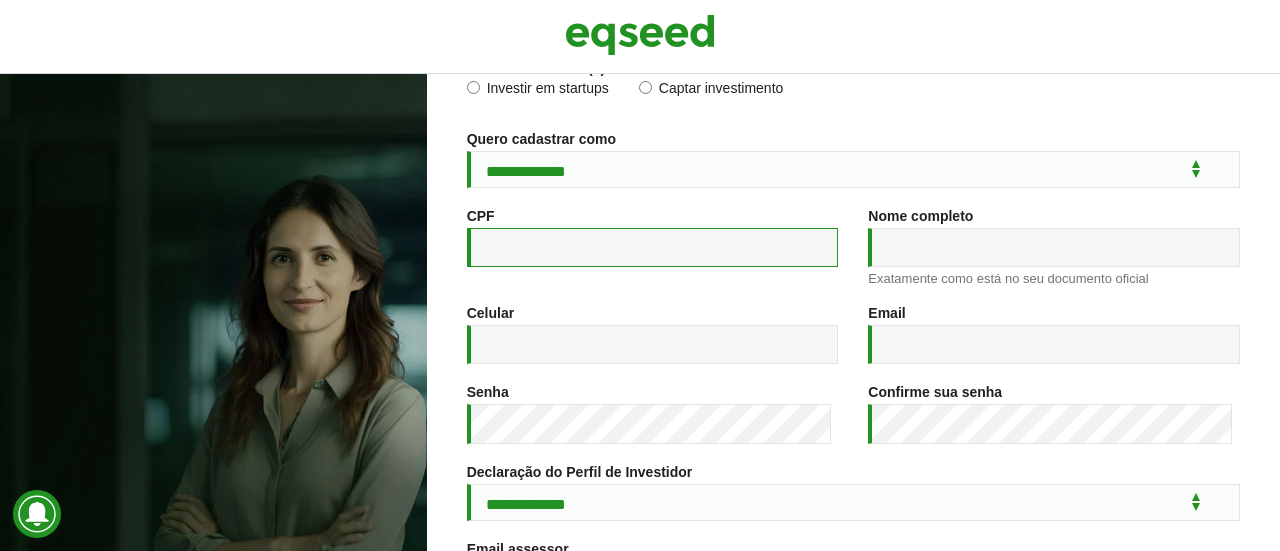 click on "CPF  *" at bounding box center [653, 247] 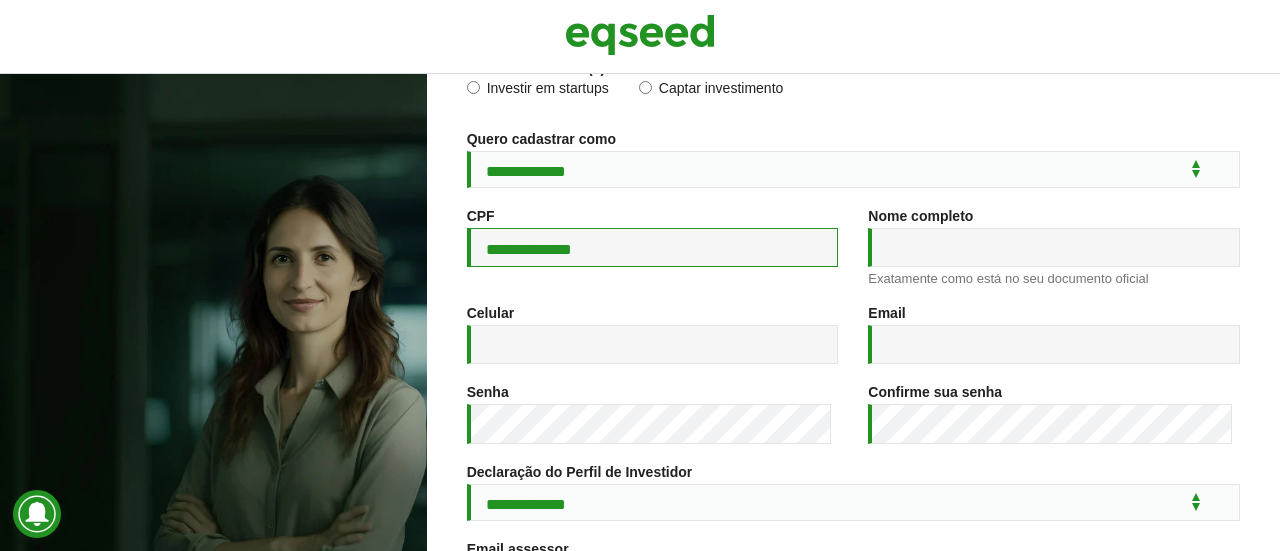 type on "**********" 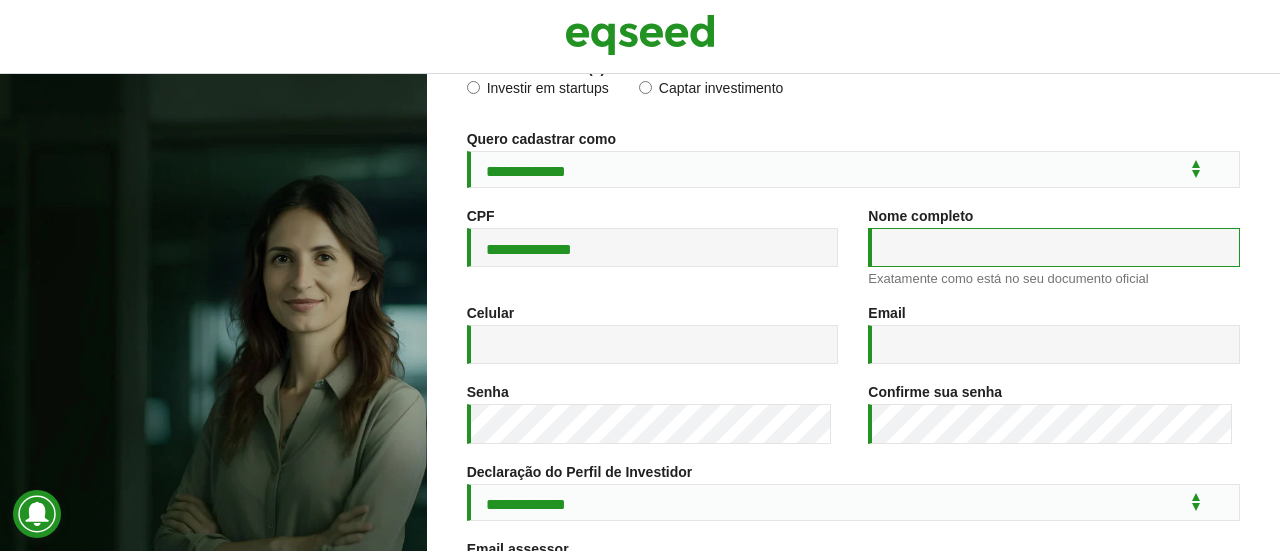 click on "Nome completo  *" at bounding box center [1054, 247] 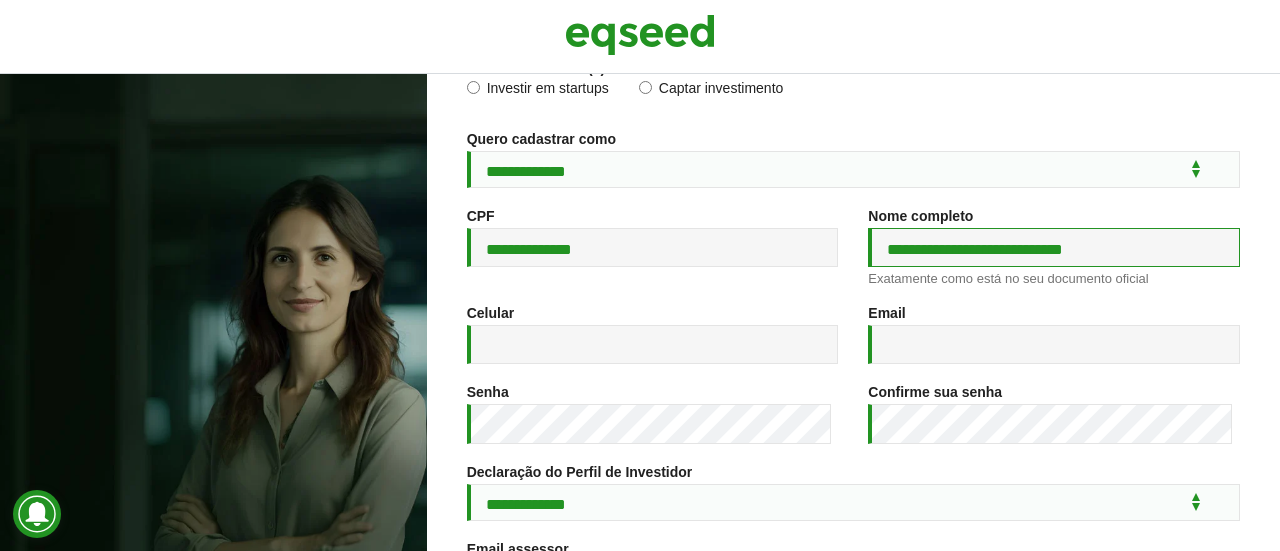 type on "**********" 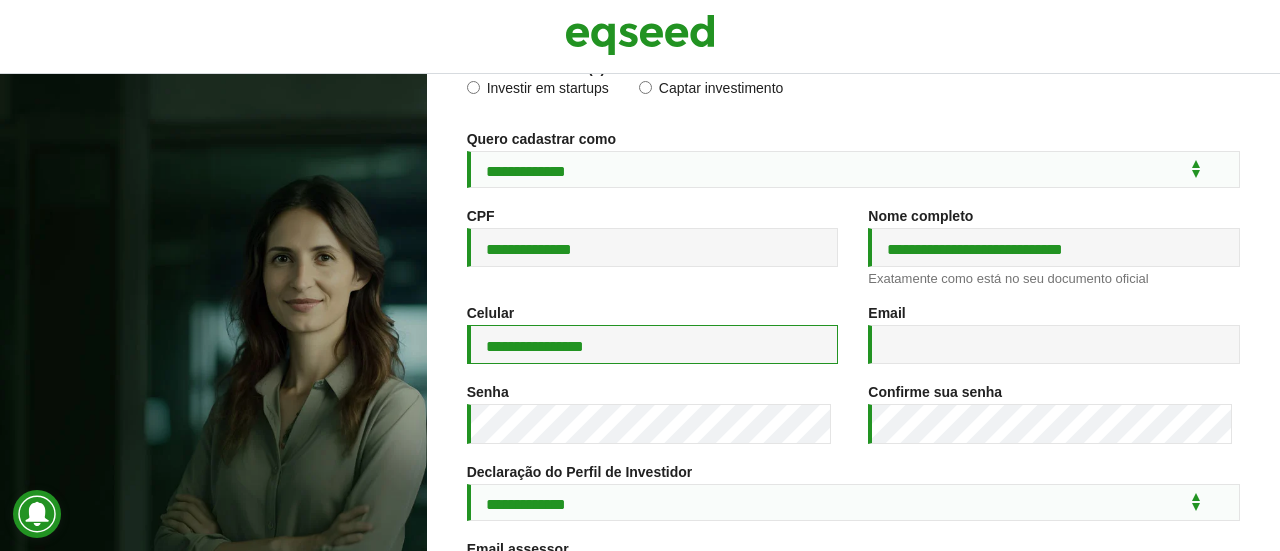 type on "**********" 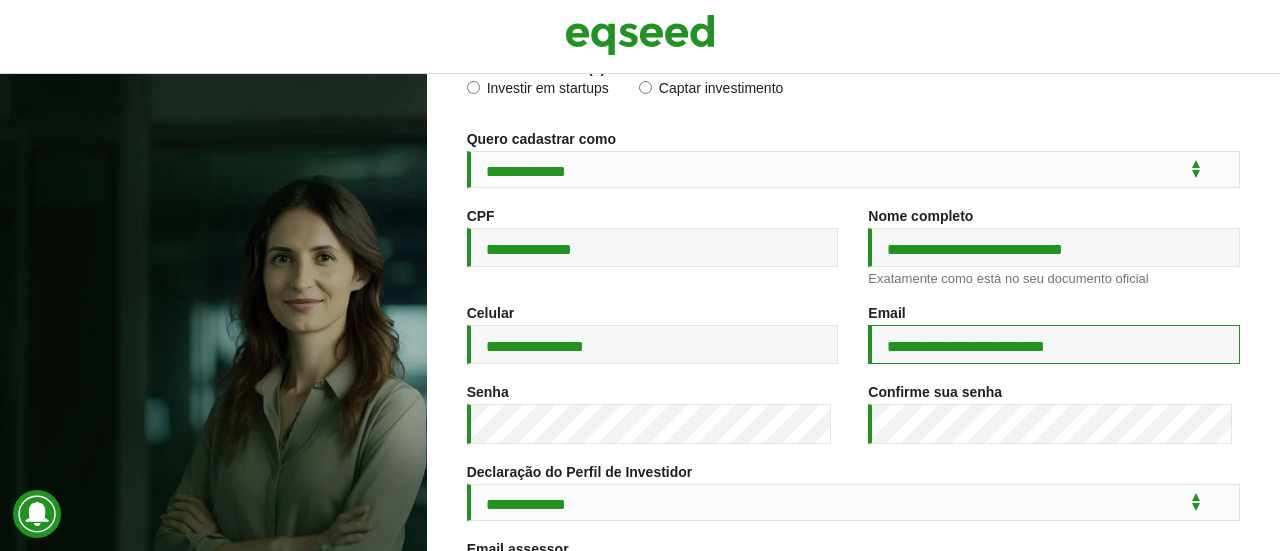 type on "**********" 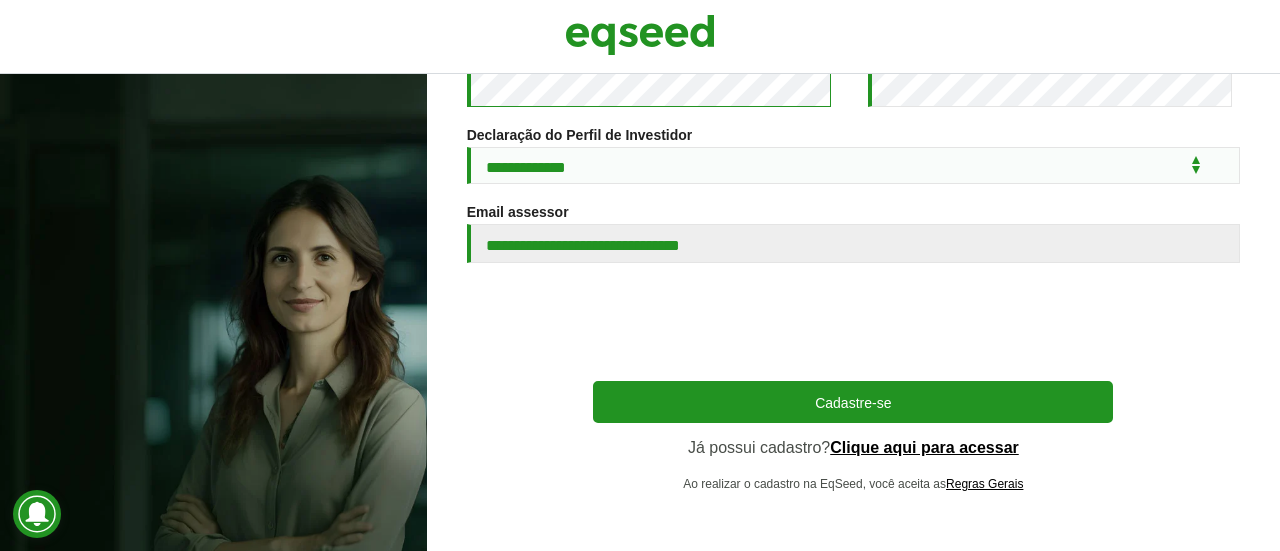 scroll, scrollTop: 506, scrollLeft: 0, axis: vertical 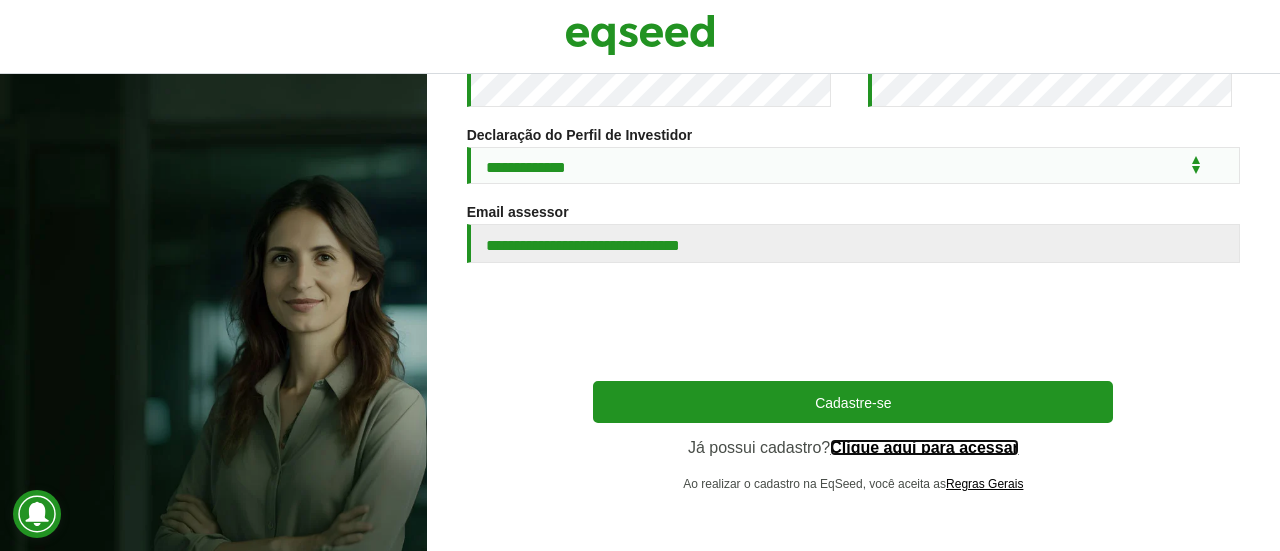 click on "Clique aqui para acessar" at bounding box center [924, 448] 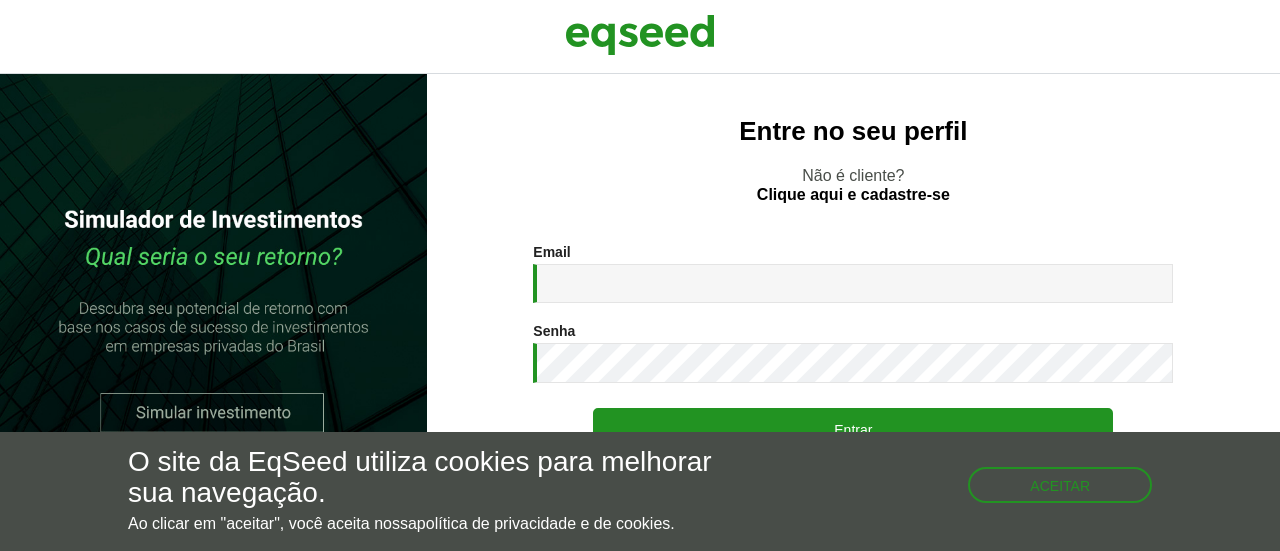 scroll, scrollTop: 0, scrollLeft: 0, axis: both 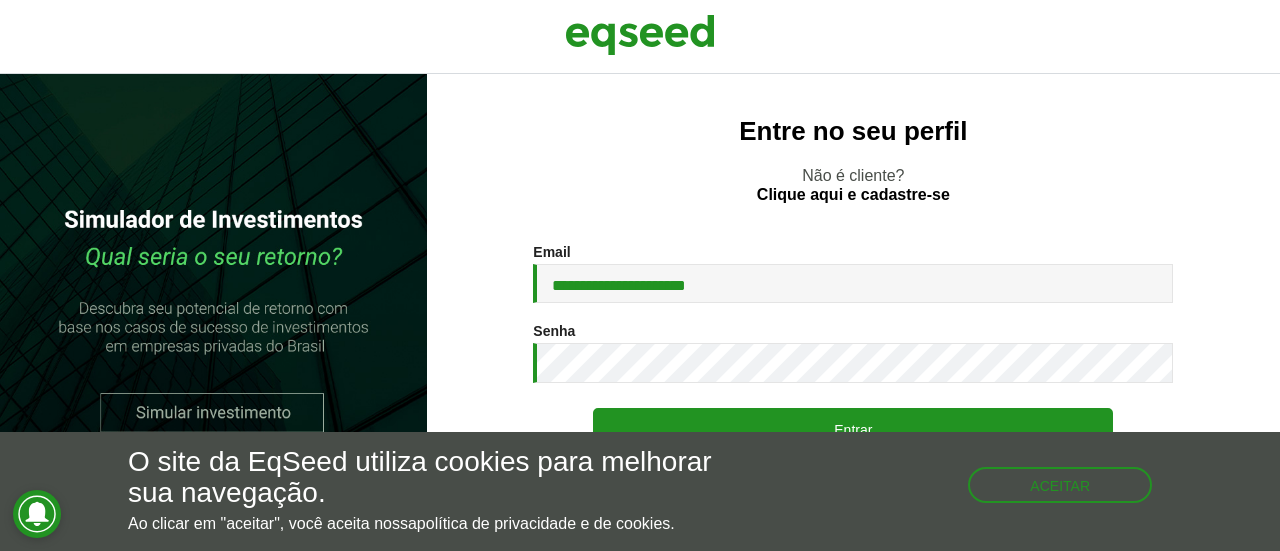 type on "**********" 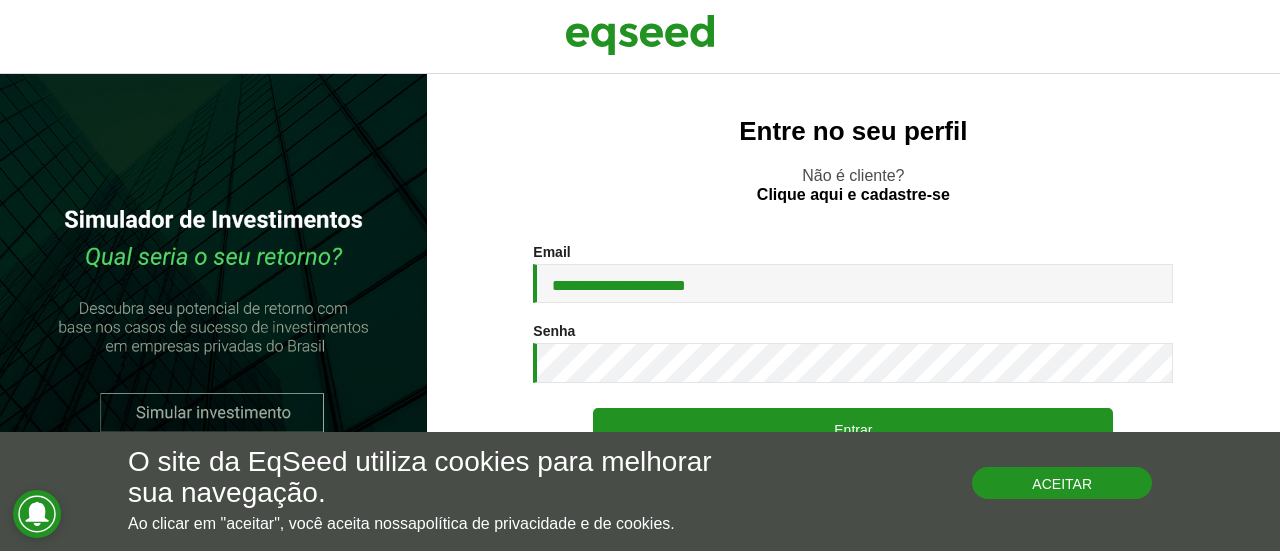 click on "Aceitar" at bounding box center [1062, 483] 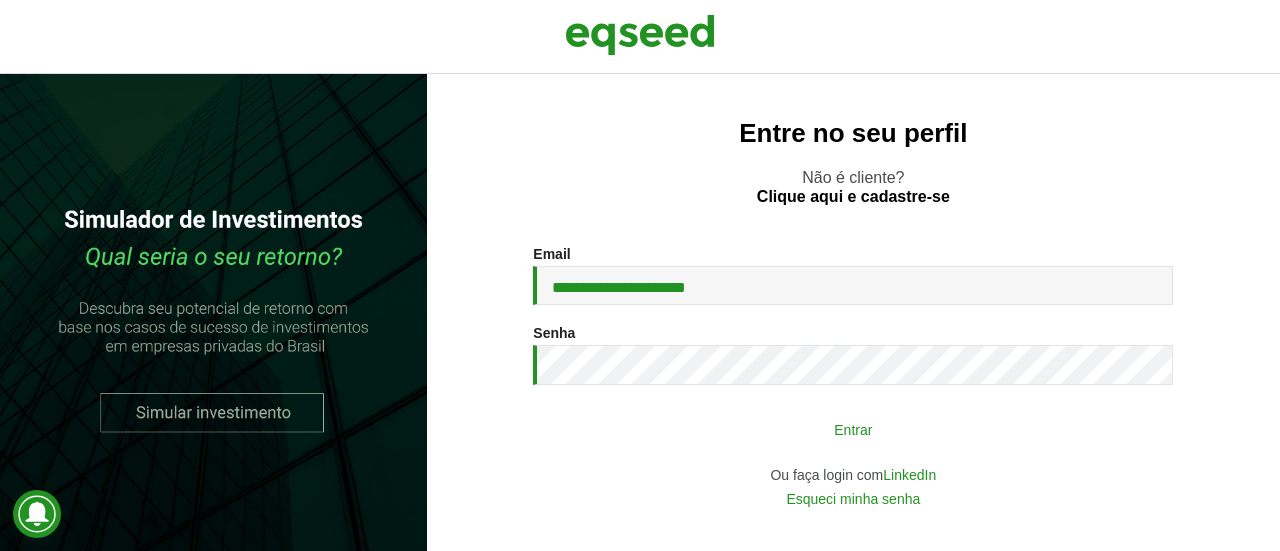 click on "Entrar" at bounding box center [853, 429] 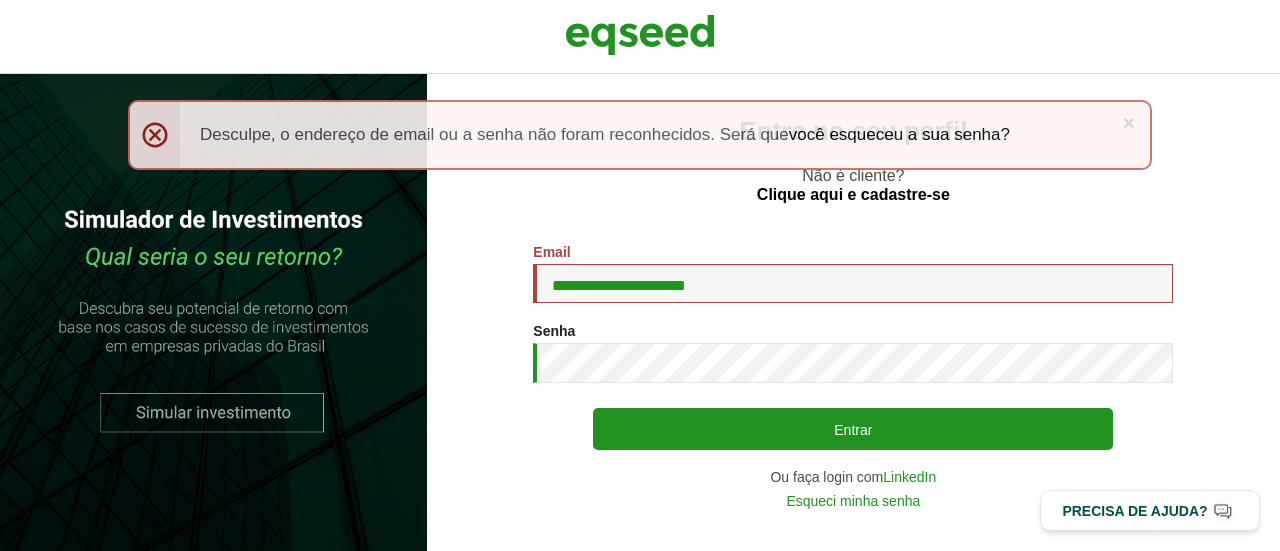 scroll, scrollTop: 0, scrollLeft: 0, axis: both 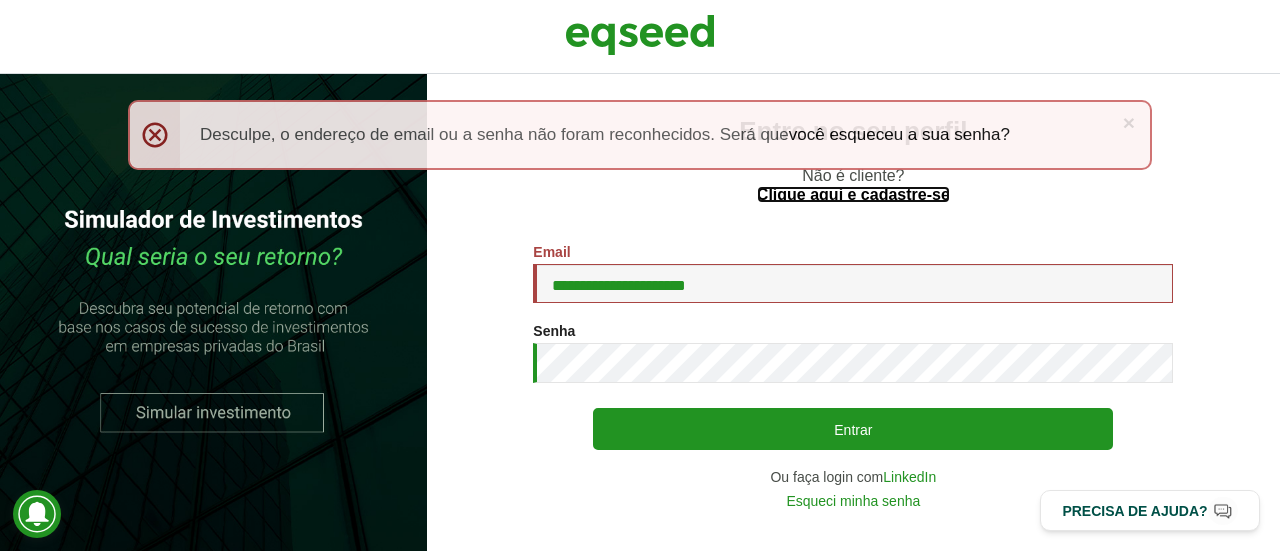 click on "Clique aqui e cadastre-se" at bounding box center [853, 195] 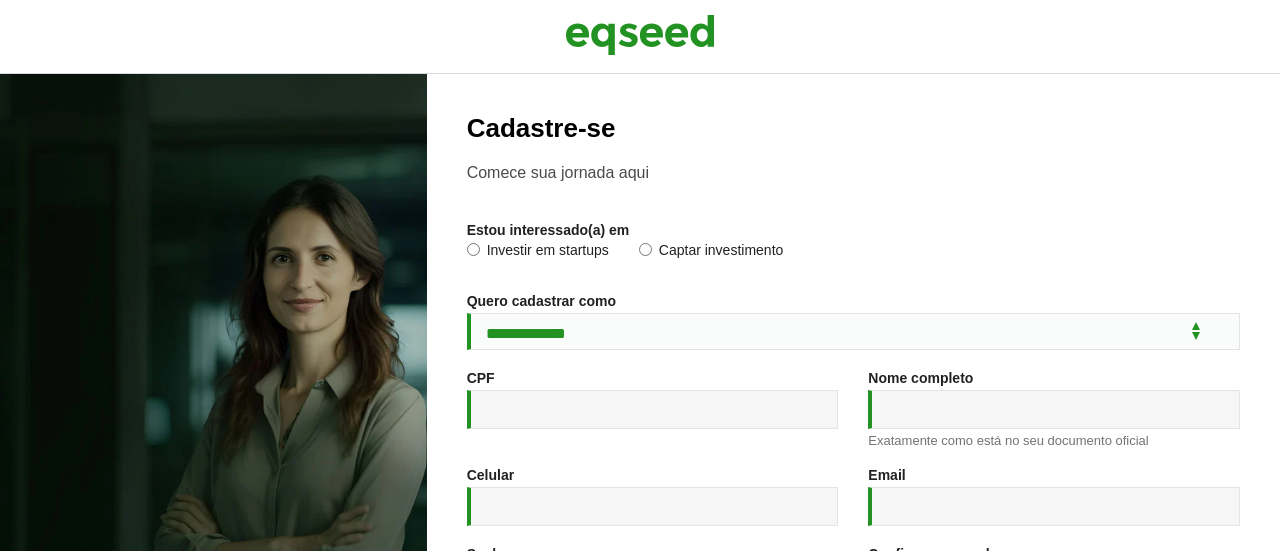 scroll, scrollTop: 0, scrollLeft: 0, axis: both 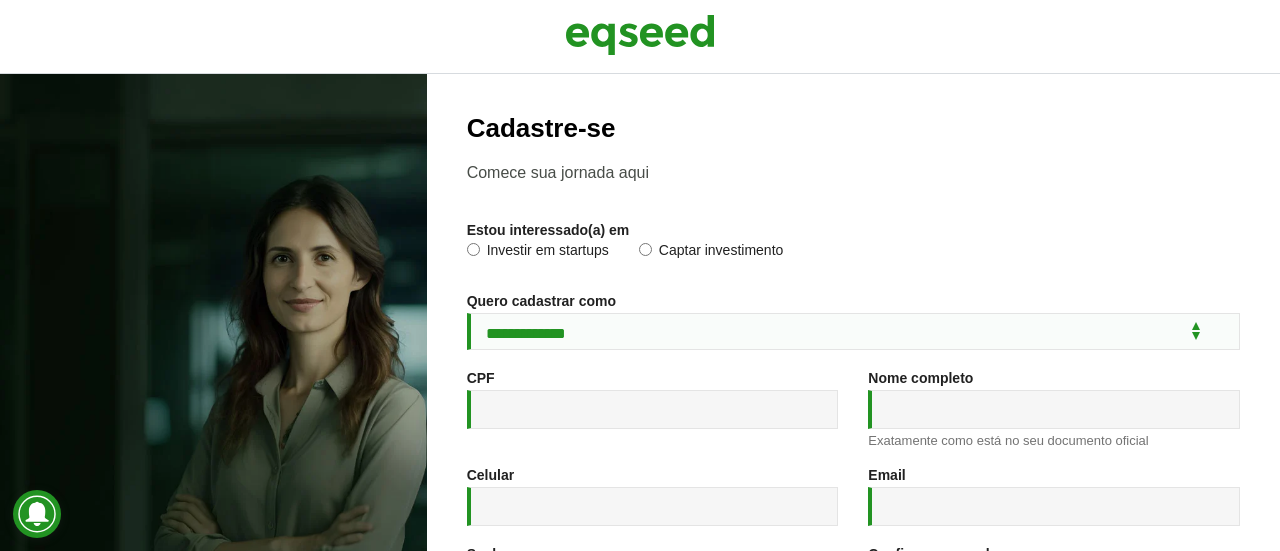 click on "Investir em startups" at bounding box center (538, 253) 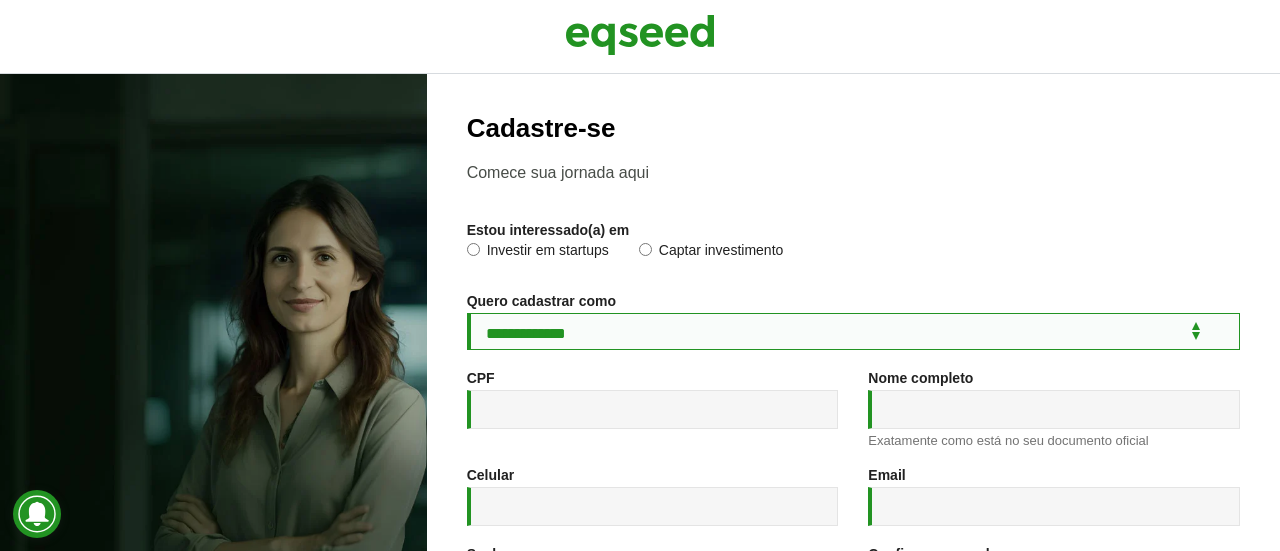 click on "**********" at bounding box center [853, 331] 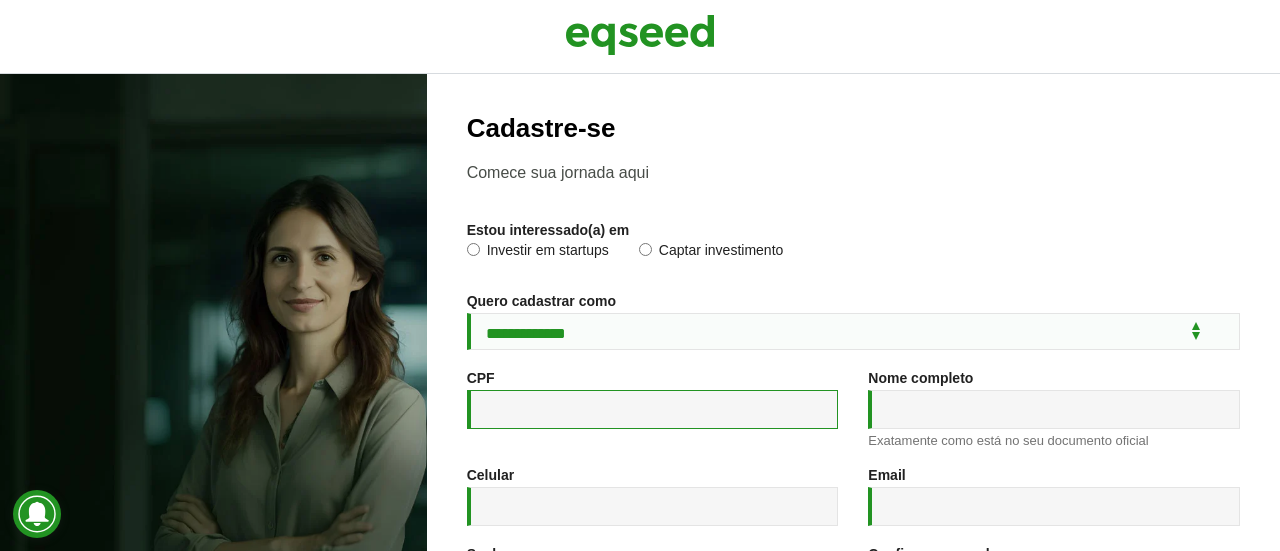 click on "CPF  *" at bounding box center (653, 409) 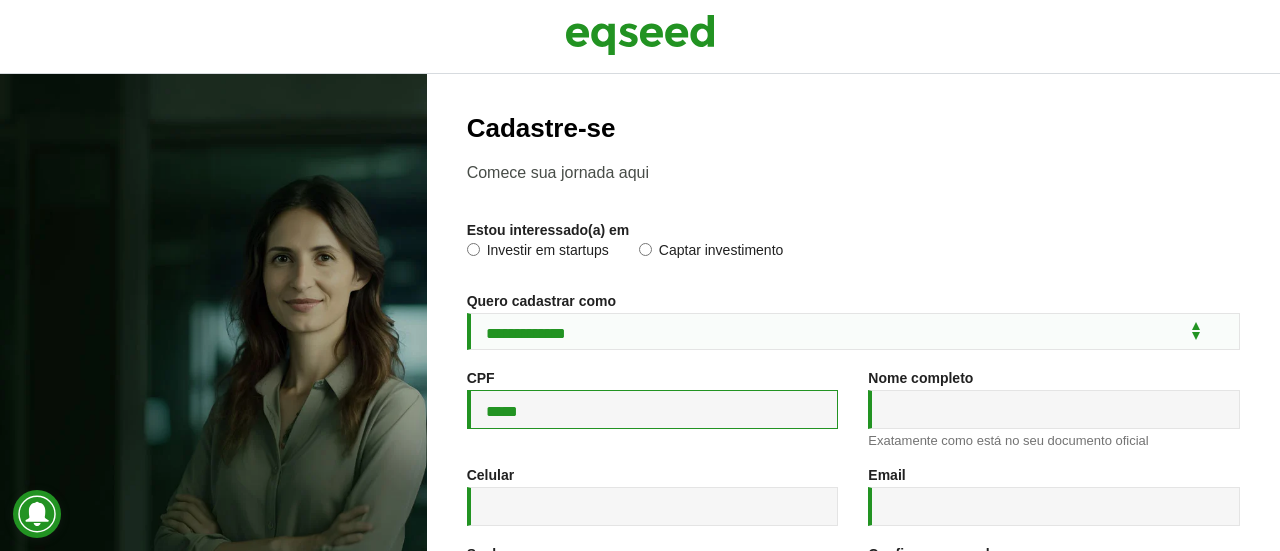 click on "*****" at bounding box center (653, 409) 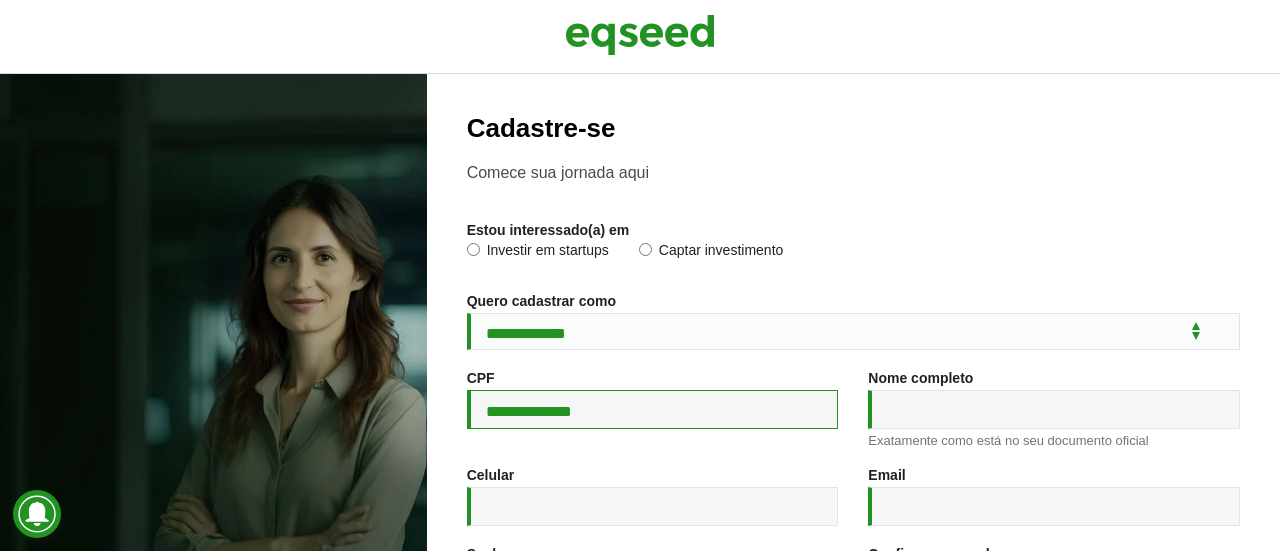 type on "**********" 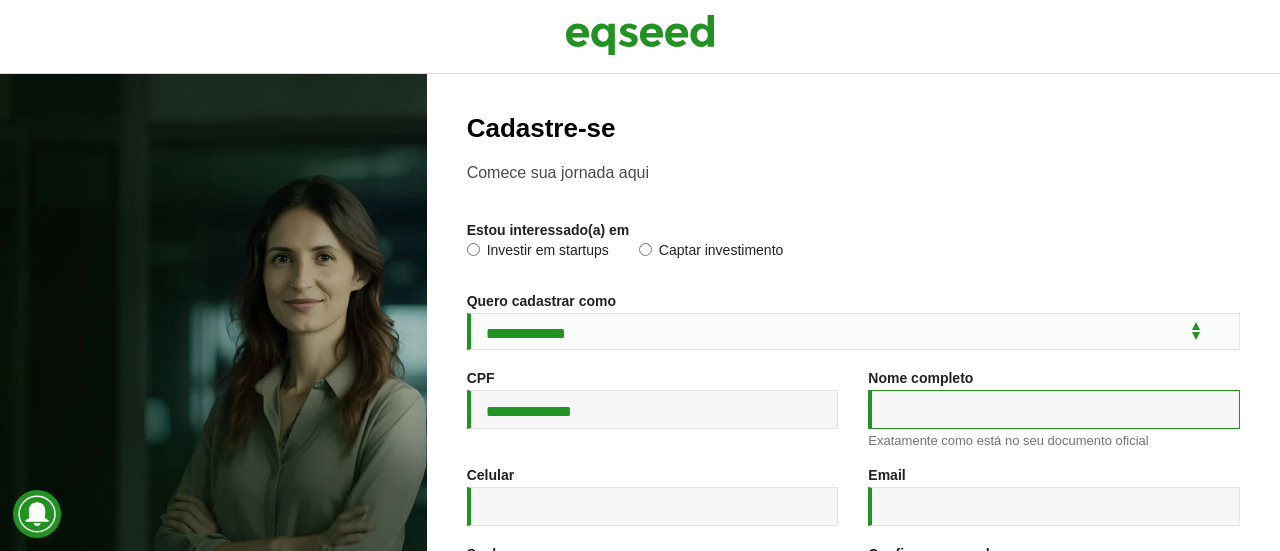 click on "Nome completo  *" at bounding box center (1054, 409) 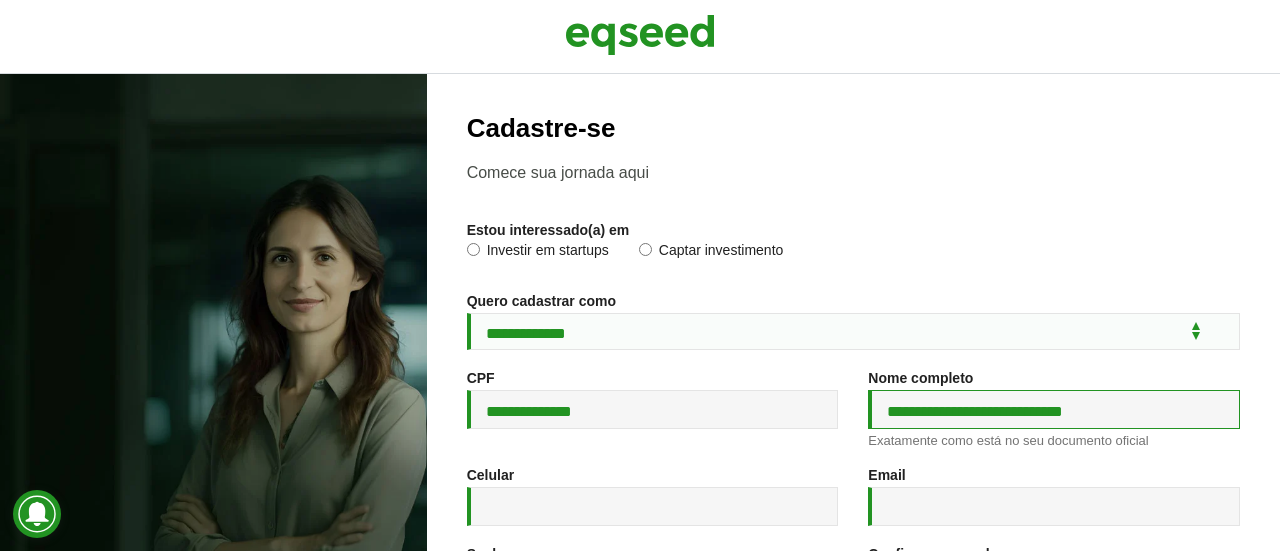 type on "**********" 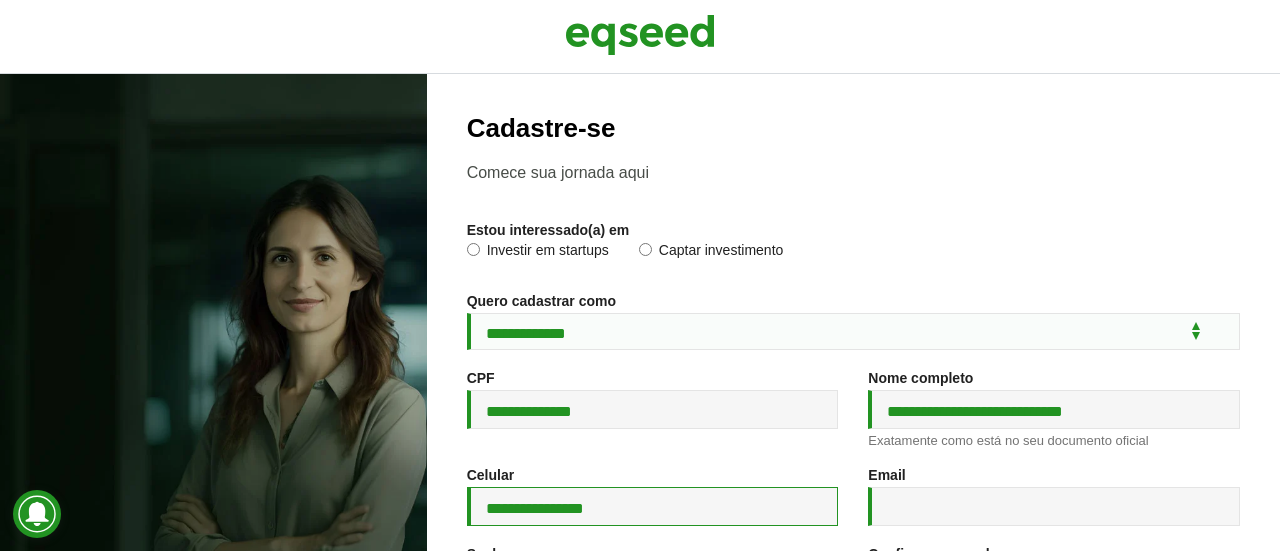 type on "**********" 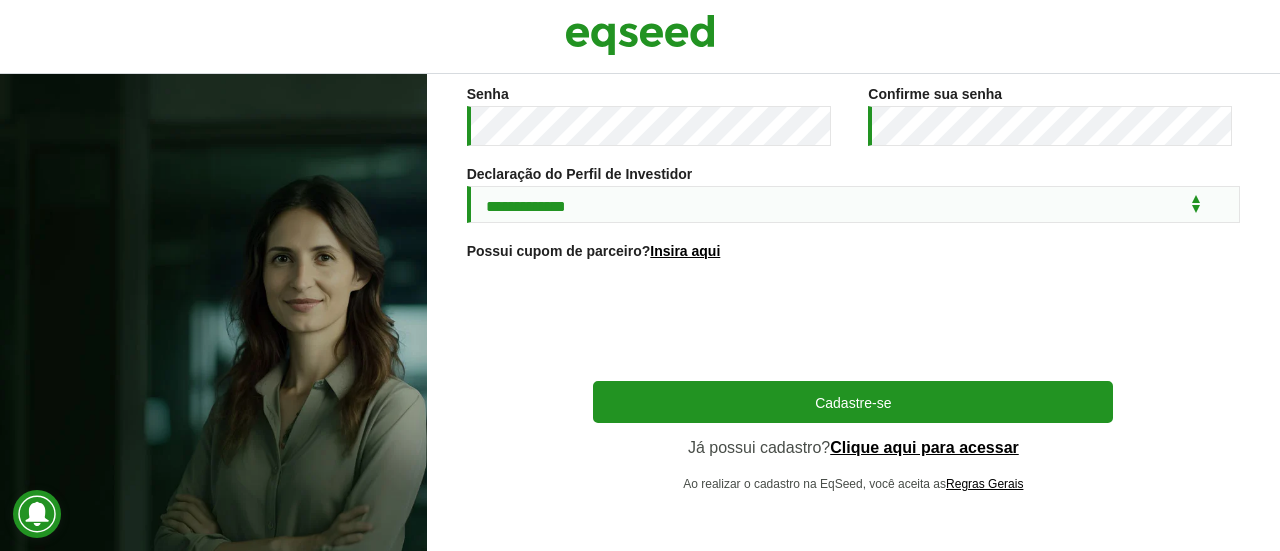 scroll, scrollTop: 466, scrollLeft: 0, axis: vertical 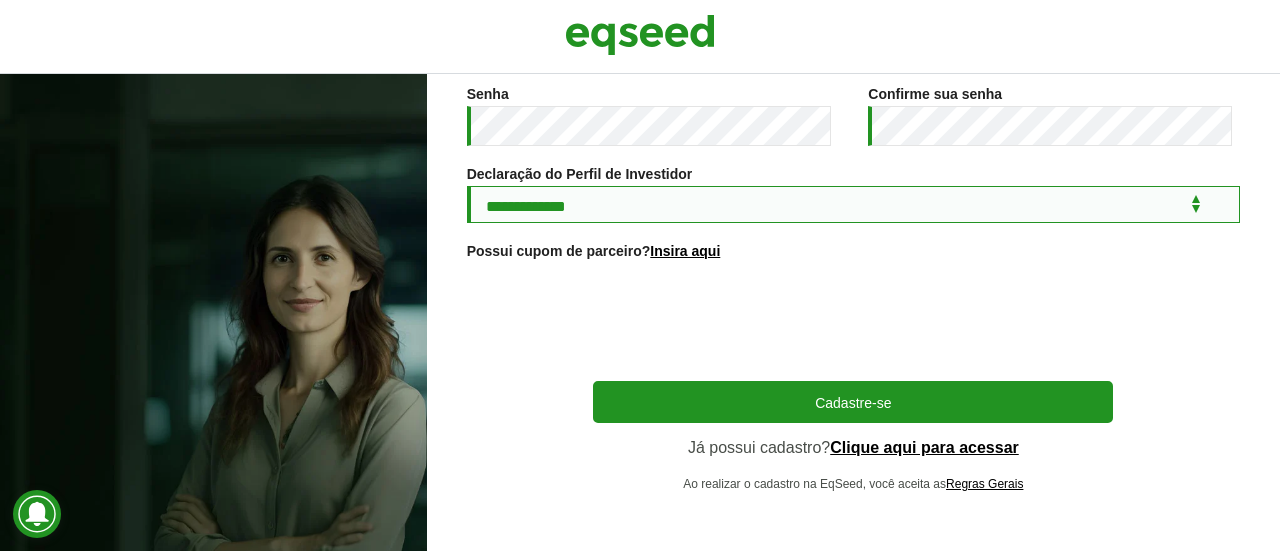 click on "**********" at bounding box center [853, 204] 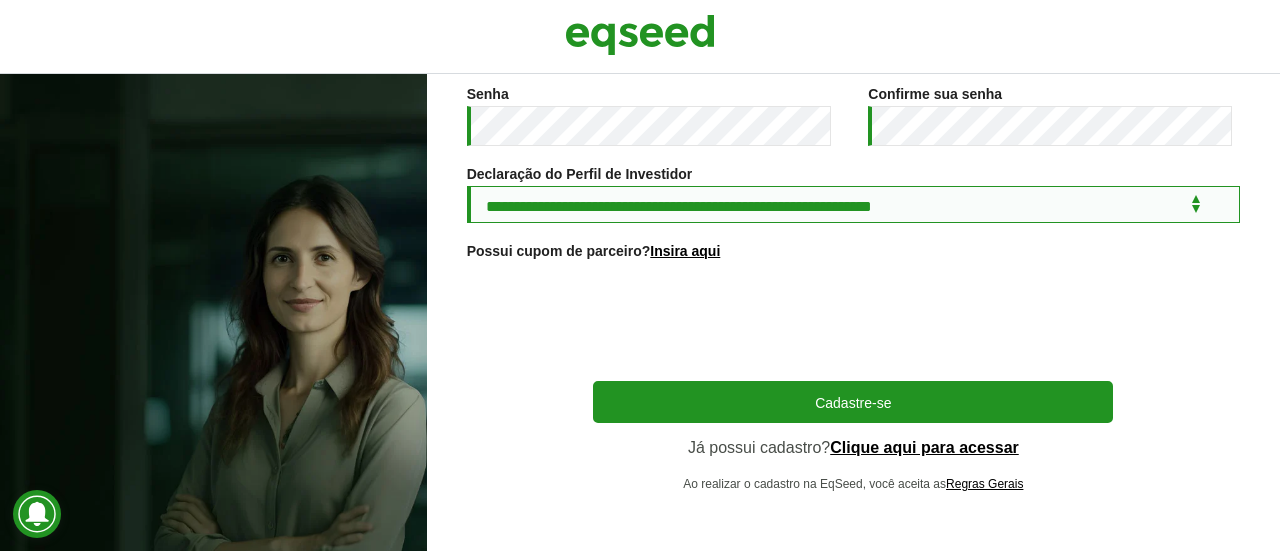 click on "**********" at bounding box center (853, 204) 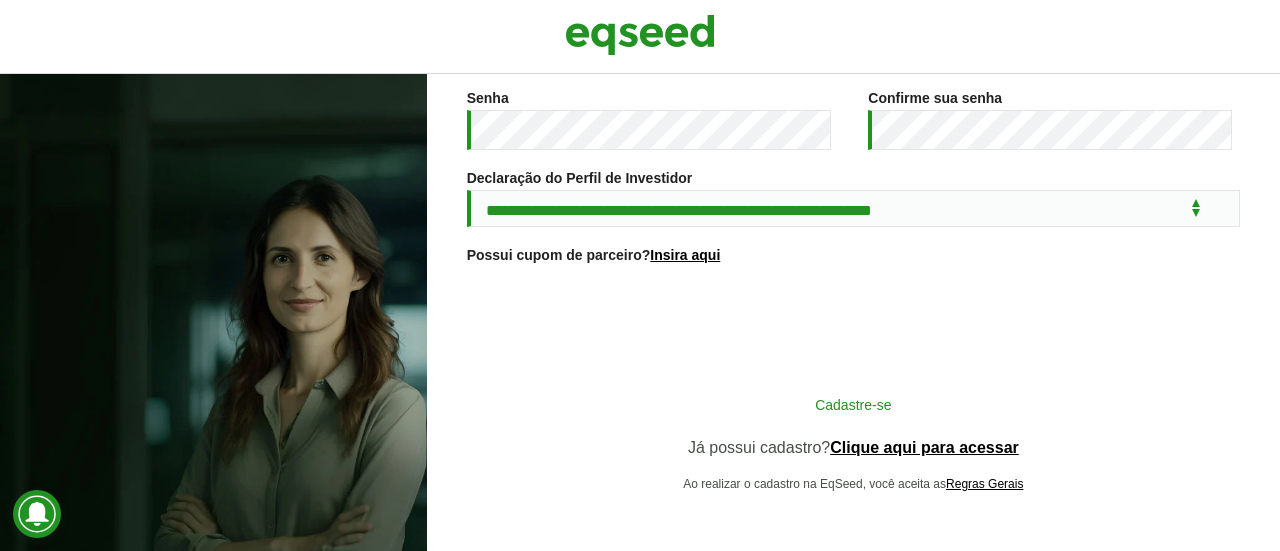 scroll, scrollTop: 464, scrollLeft: 0, axis: vertical 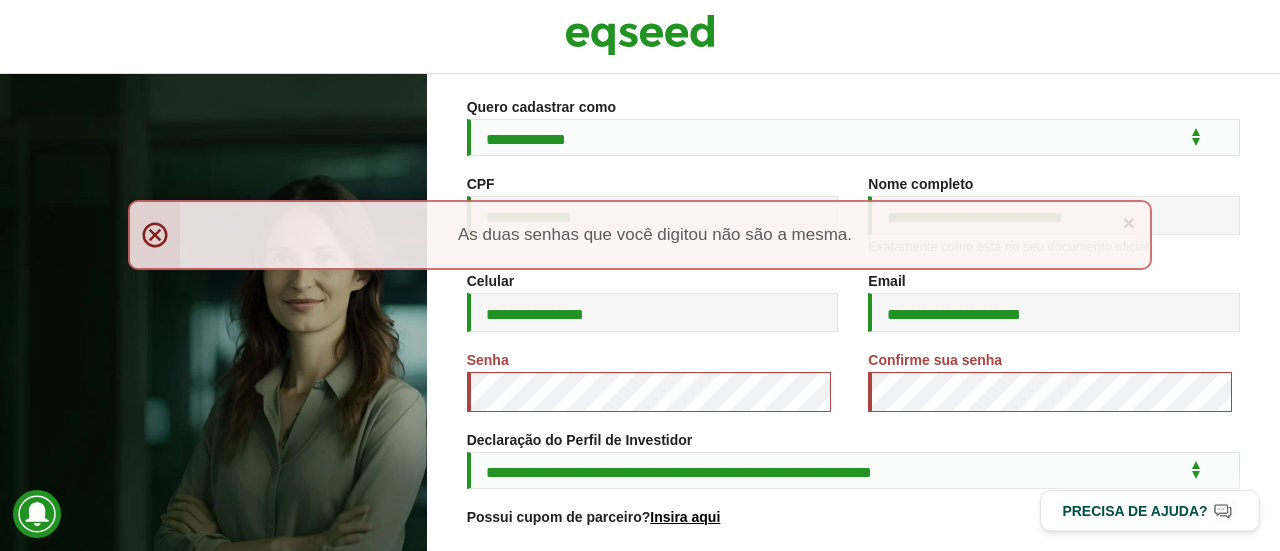 drag, startPoint x: 614, startPoint y: 421, endPoint x: 626, endPoint y: 417, distance: 12.649111 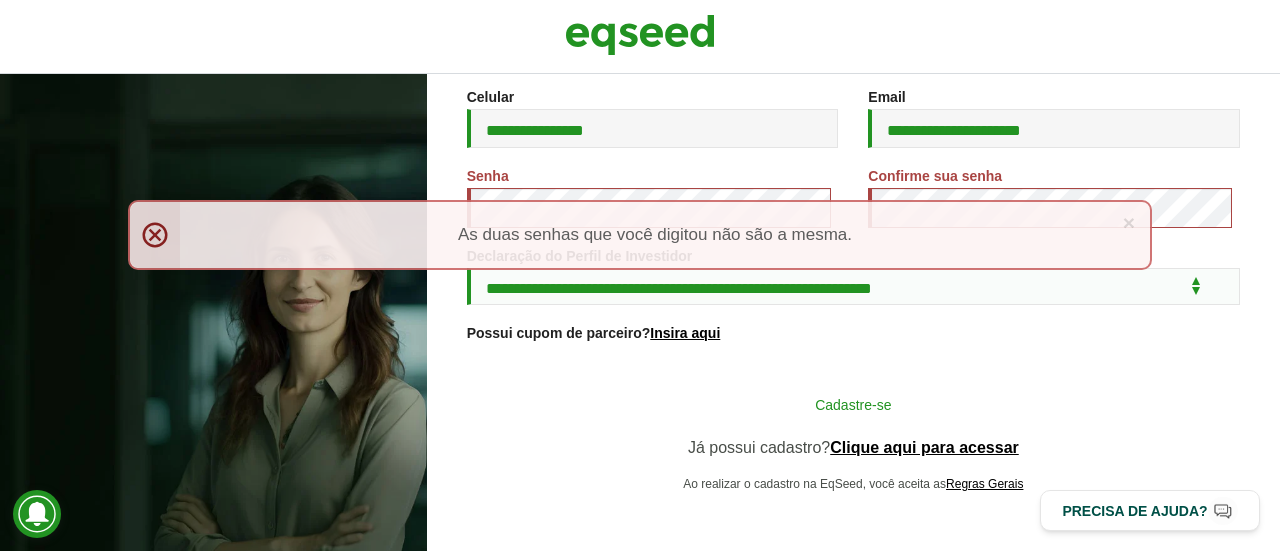 click on "Cadastre-se" at bounding box center (853, 404) 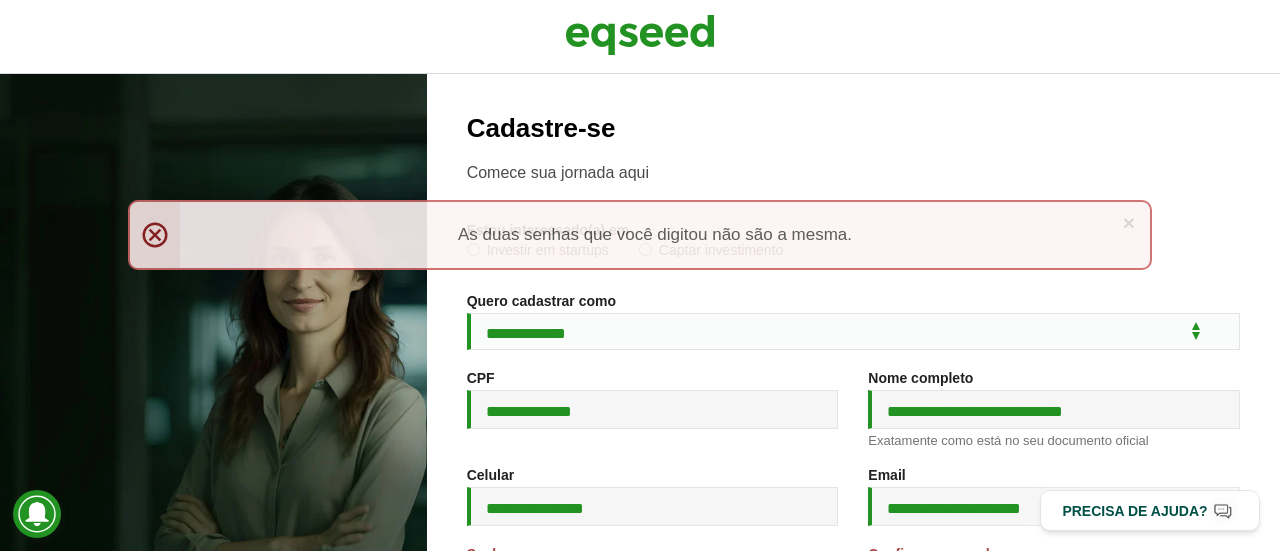 scroll, scrollTop: 0, scrollLeft: 0, axis: both 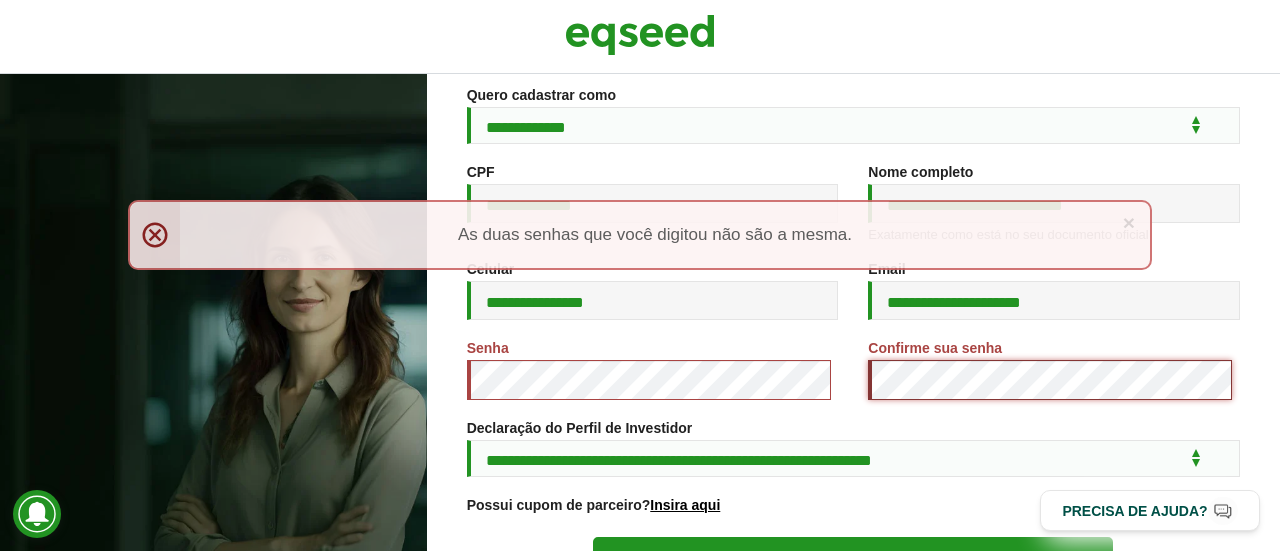 click on "Cadastre-se" at bounding box center [853, 558] 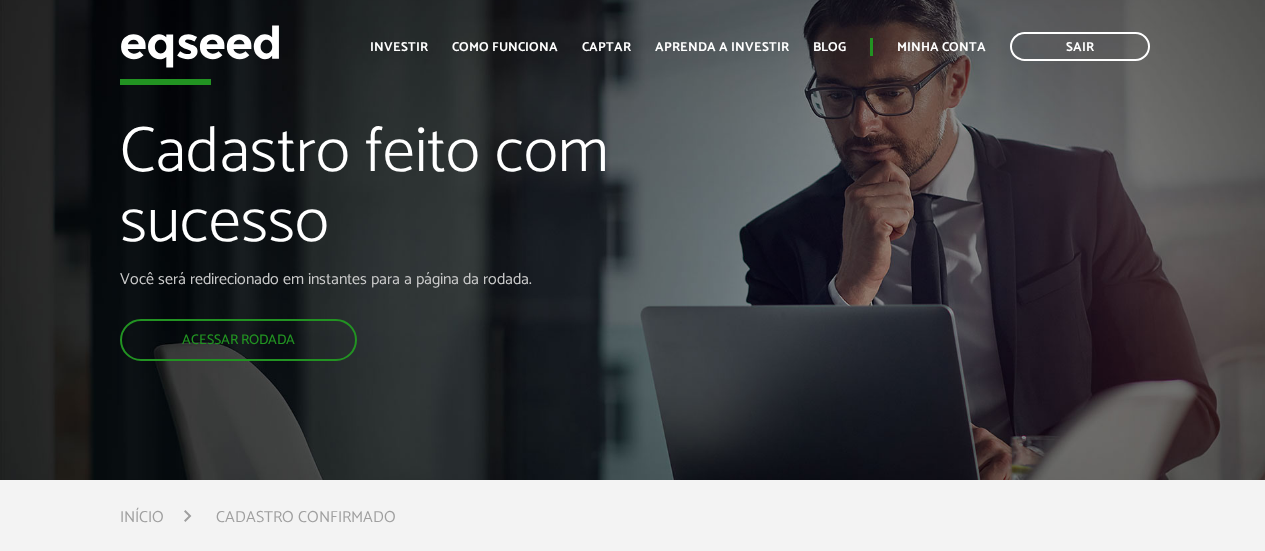 scroll, scrollTop: 0, scrollLeft: 0, axis: both 